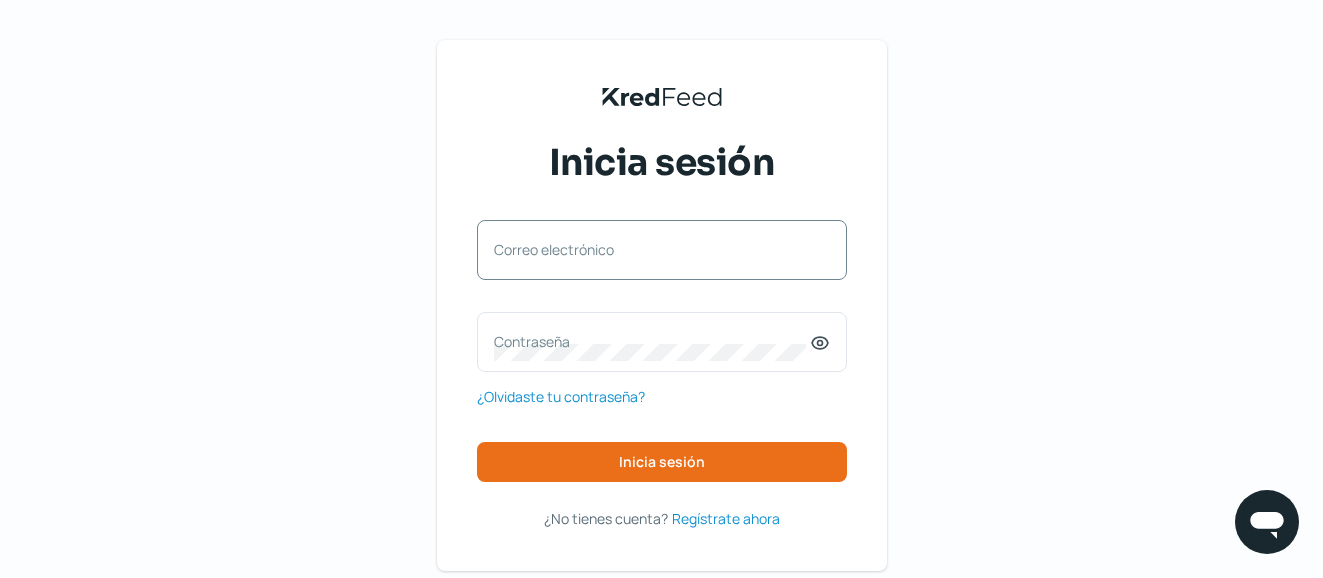 scroll, scrollTop: 0, scrollLeft: 0, axis: both 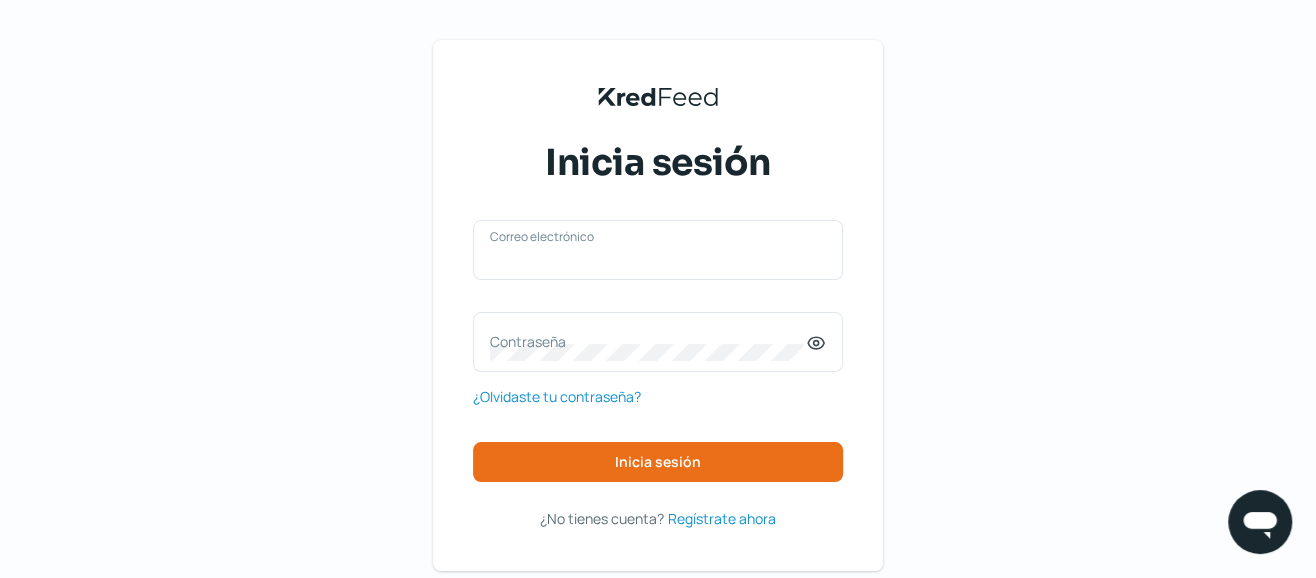 type on "contabilidad@example.com" 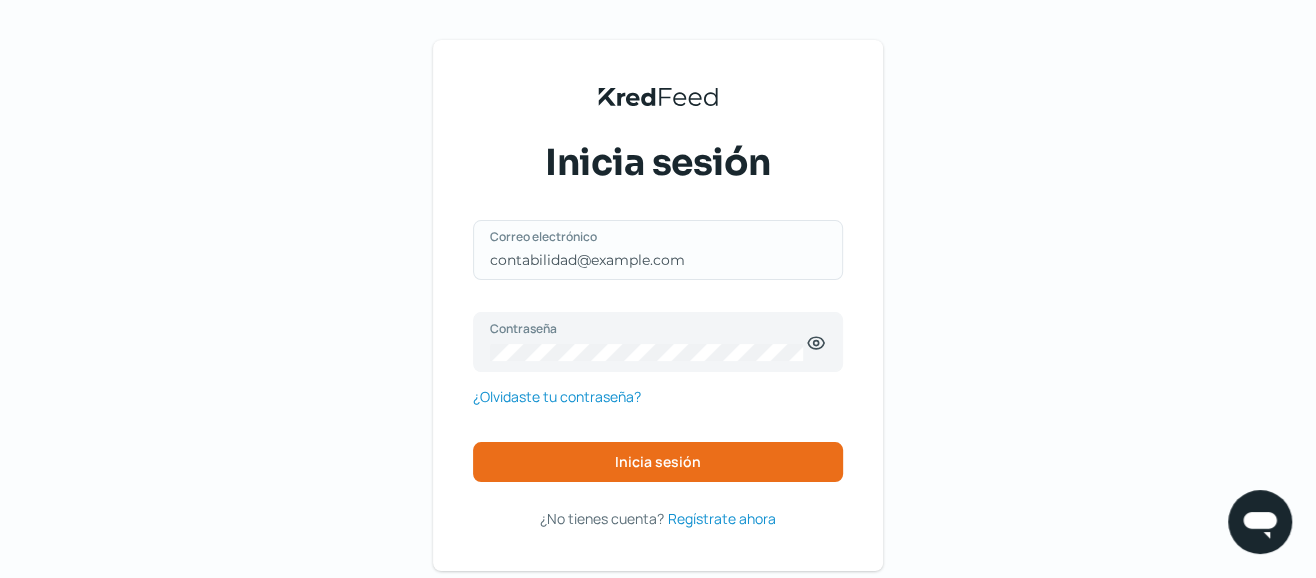 click on "contabilidad@example.com Correo electrónico" at bounding box center (658, 250) 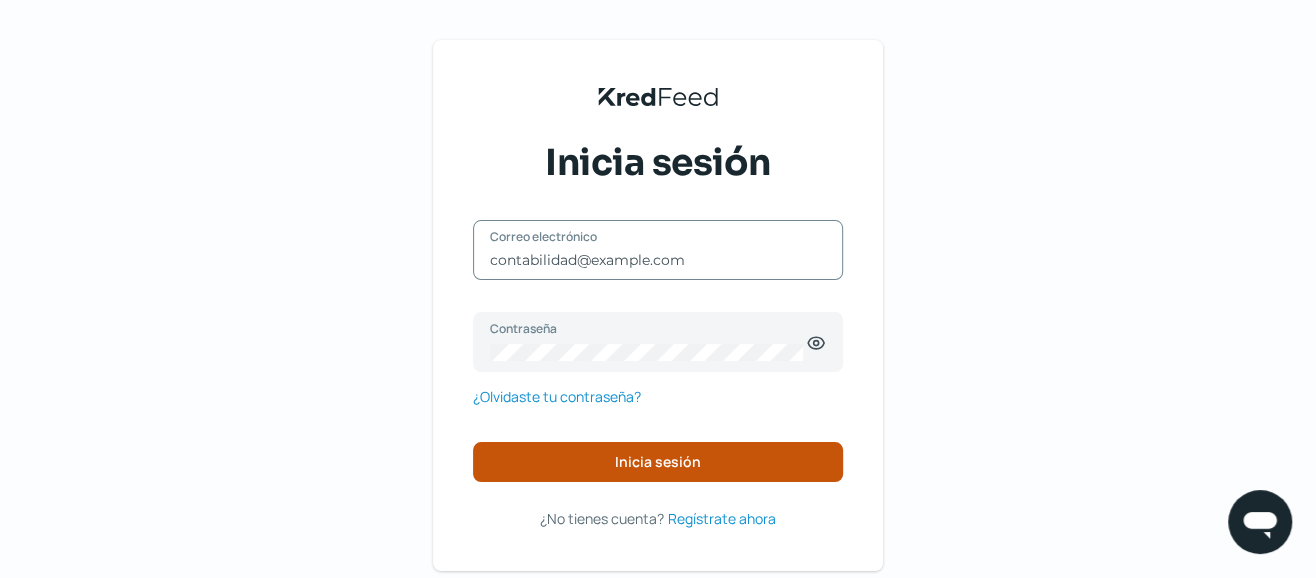click on "contabilidad@example.com Correo electrónico Contraseña ¿Olvidaste tu contraseña? Inicia sesión" at bounding box center (658, 350) 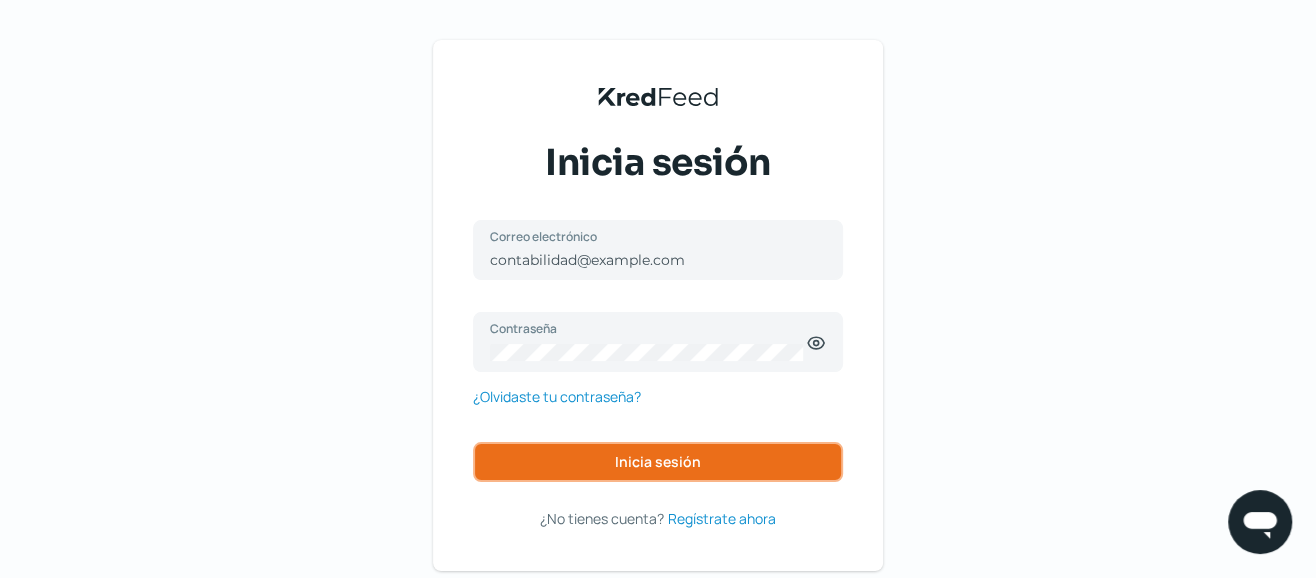 click on "Inicia sesión" at bounding box center [658, 462] 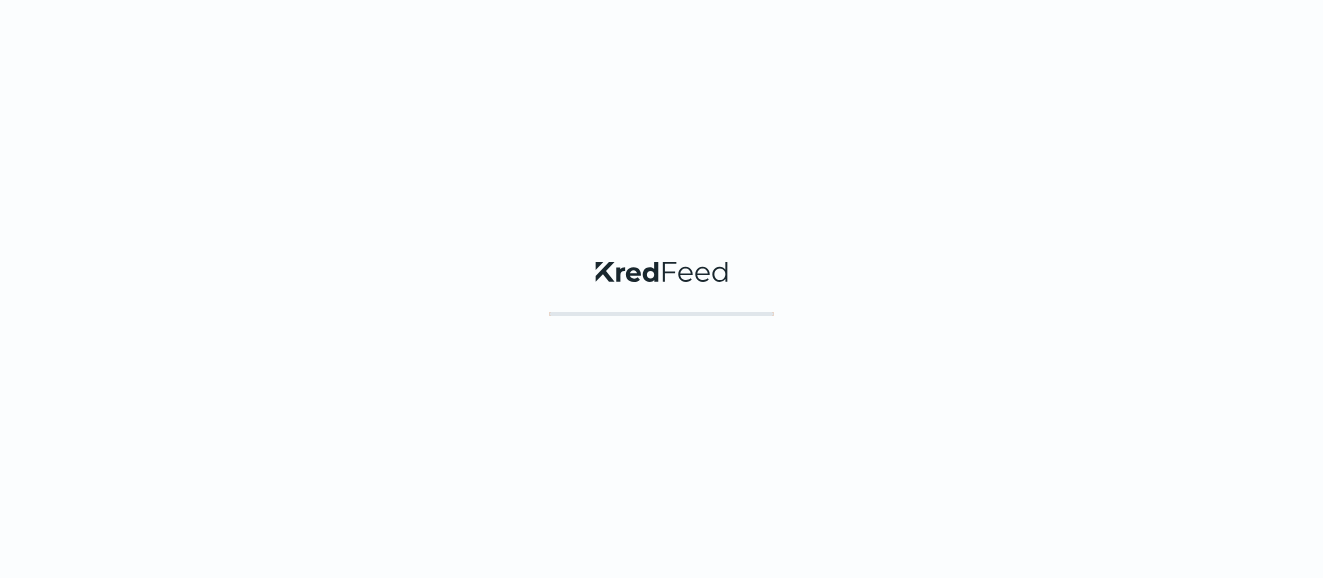 scroll, scrollTop: 0, scrollLeft: 0, axis: both 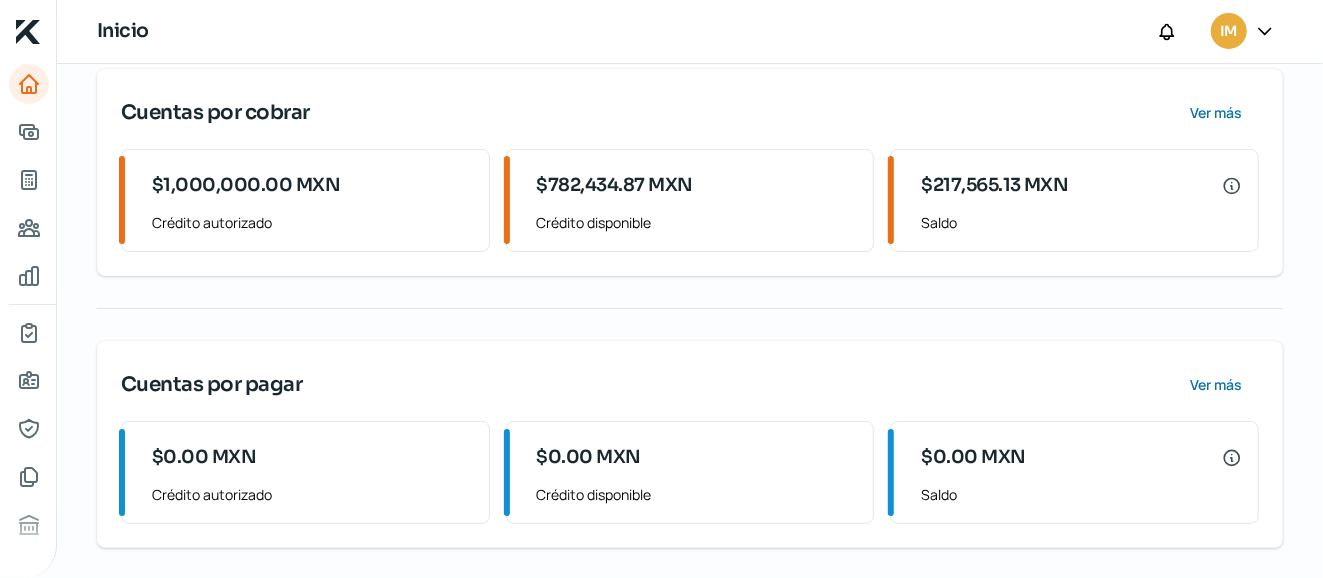 click on "[DD] [MON], [YYYY] Buenas tardes, IME Tu tasa de interés mensual 2.35 % Cuentas por cobrar Ver más $1,000,000.00 MXN Crédito autorizado $782,434.87 MXN Crédito disponible $217,565.13 MXN Saldo Cuentas por pagar Ver más $0.00 MXN Crédito autorizado $0.00 MXN Crédito disponible $0.00 MXN Saldo" at bounding box center (690, 167) 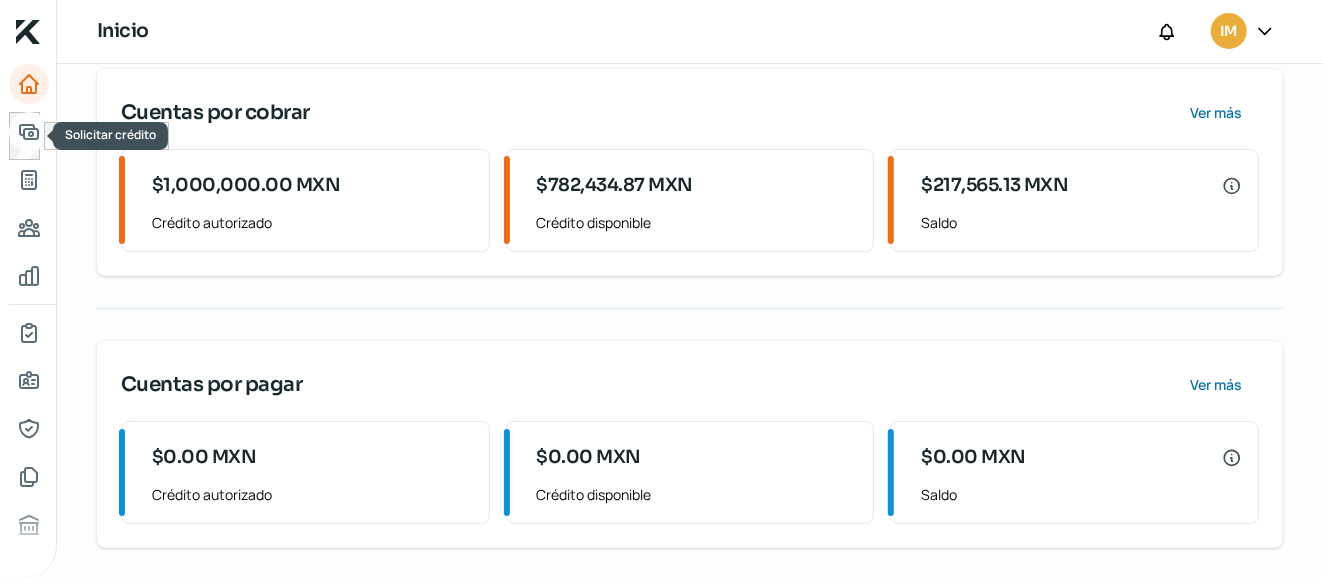 click 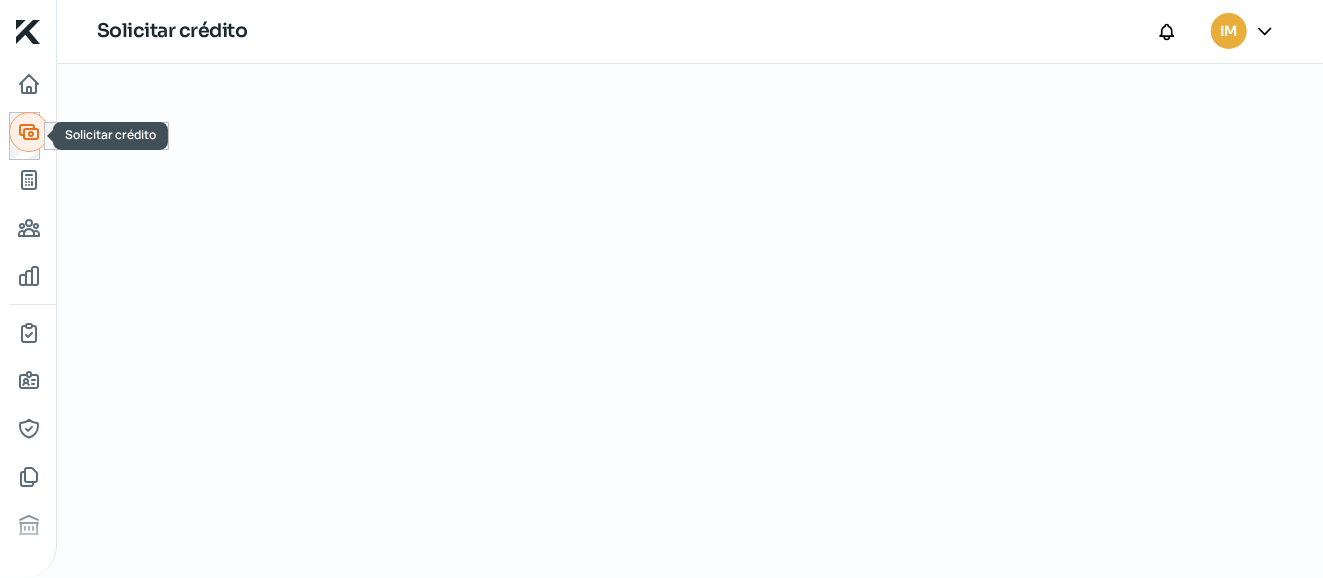 scroll, scrollTop: 0, scrollLeft: 0, axis: both 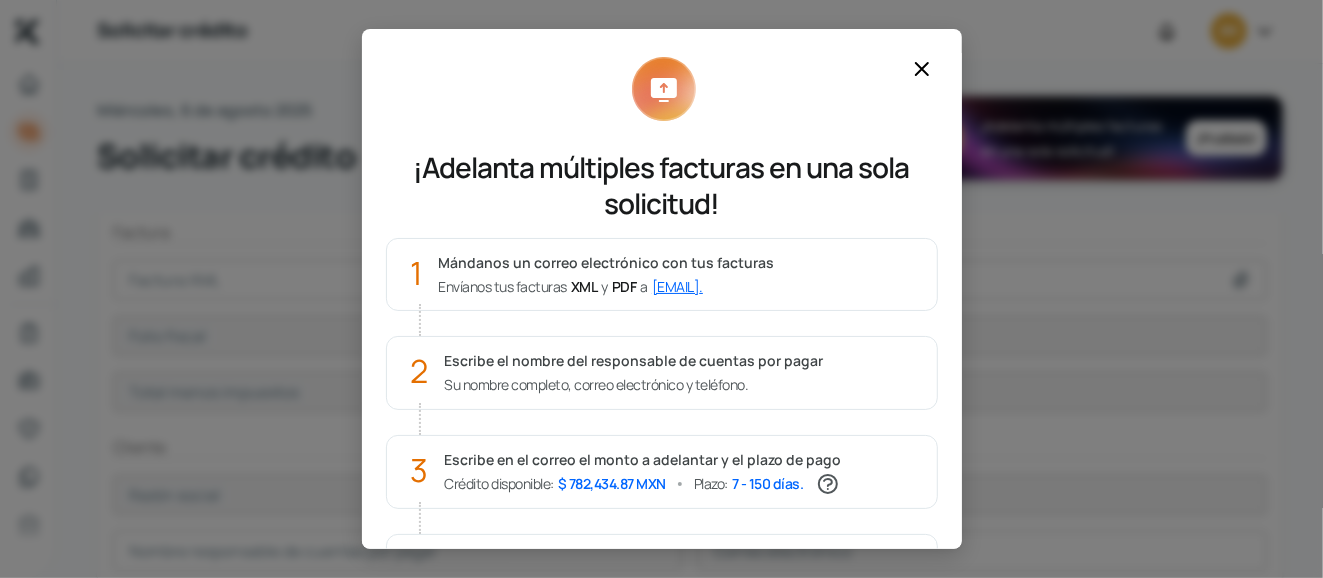 click on "¡Adelanta múltiples facturas en una sola solicitud! 1 Mándanos un correo electrónico con tus facturas Envíanos tus facturas XML y PDF a [EMAIL] . 2 Escribe el nombre del responsable de cuentas por pagar Su nombre completo, correo electrónico y teléfono. 3 Escribe en el correo el monto a adelantar y el plazo de pago Crédito disponible: $ 782,434.87 MXN Plazo: 7 - 150 días. 4 Añade archivos de soporte  -  Opcional Documentos que acompañen tu factura: orden de compra, contrato, etc. 5 Envía el correo electrónico Y nosotros nos encargamos de la solicitud. Envíanos tus facturas por correo" at bounding box center [661, 289] 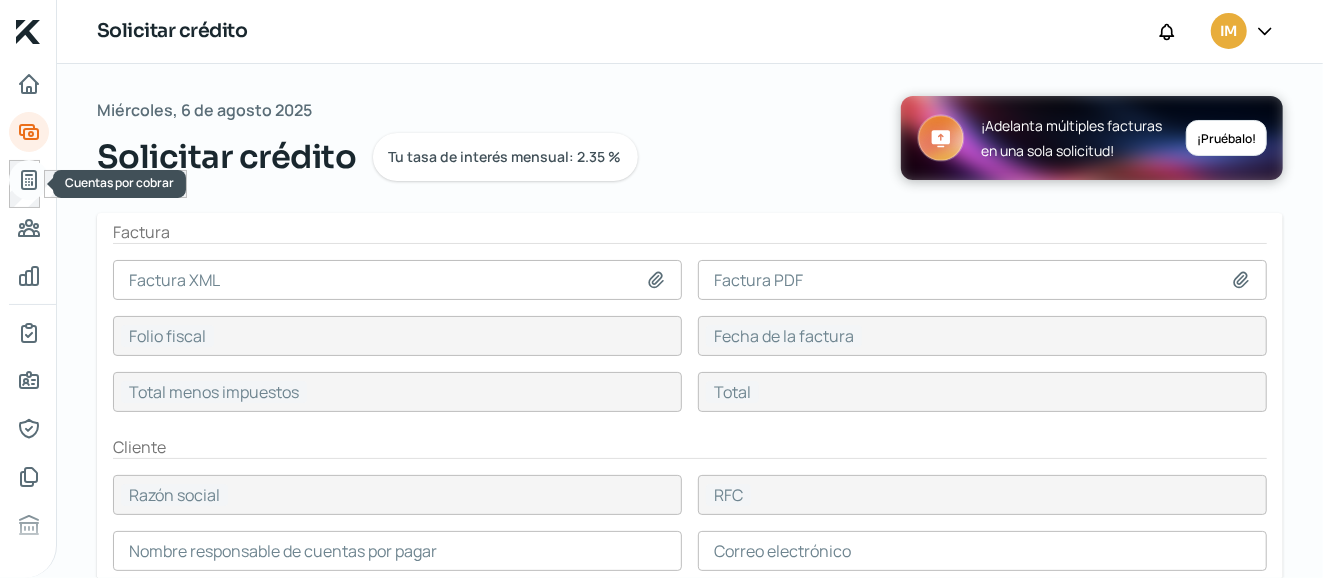 click 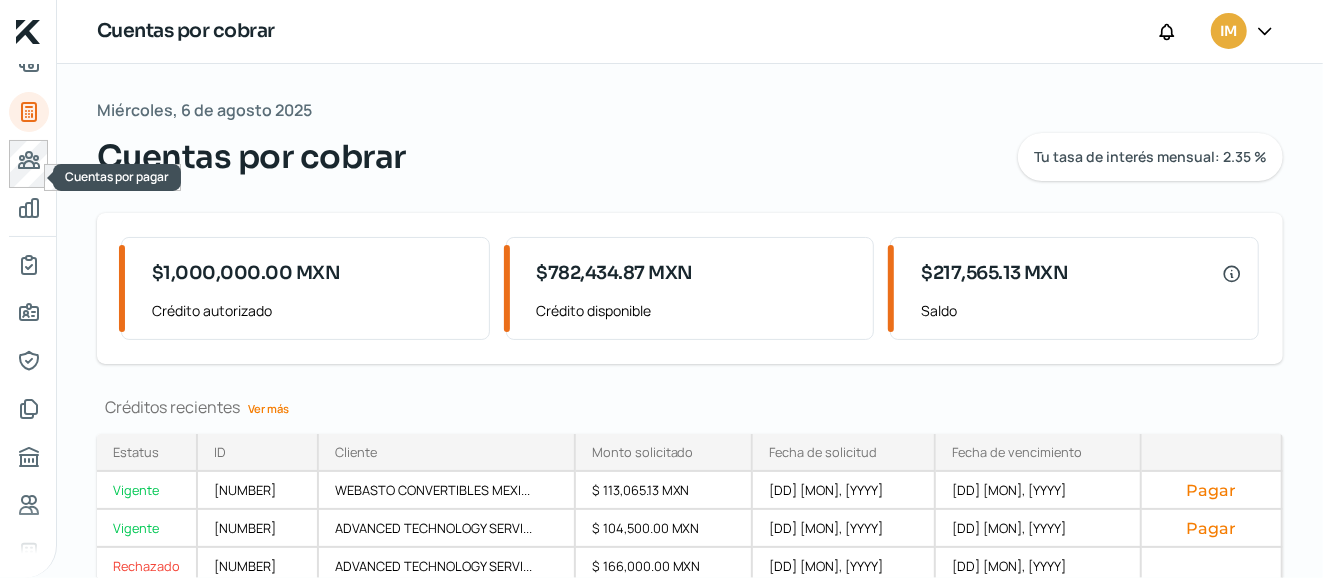 scroll, scrollTop: 99, scrollLeft: 0, axis: vertical 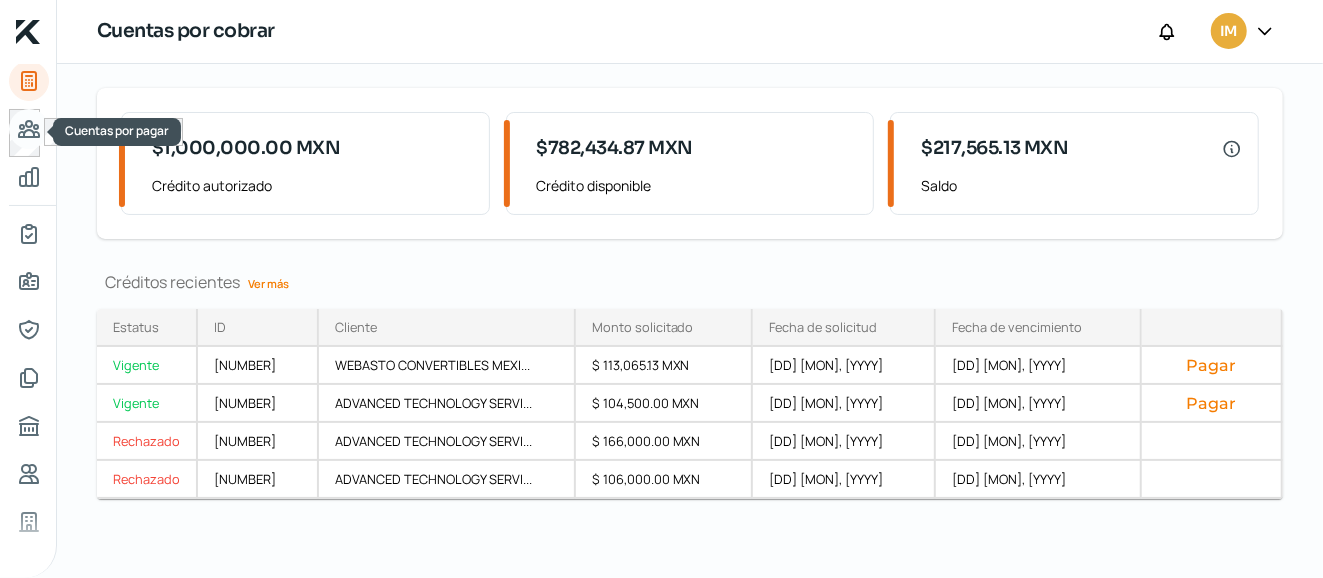 click at bounding box center (29, 129) 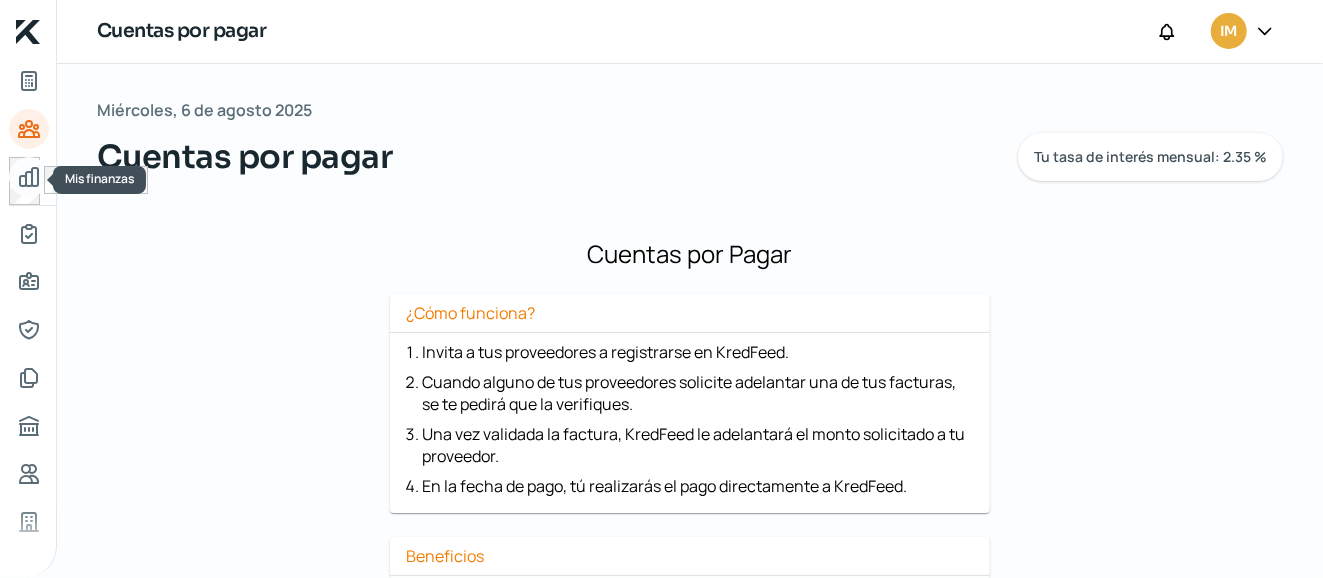click at bounding box center (29, 177) 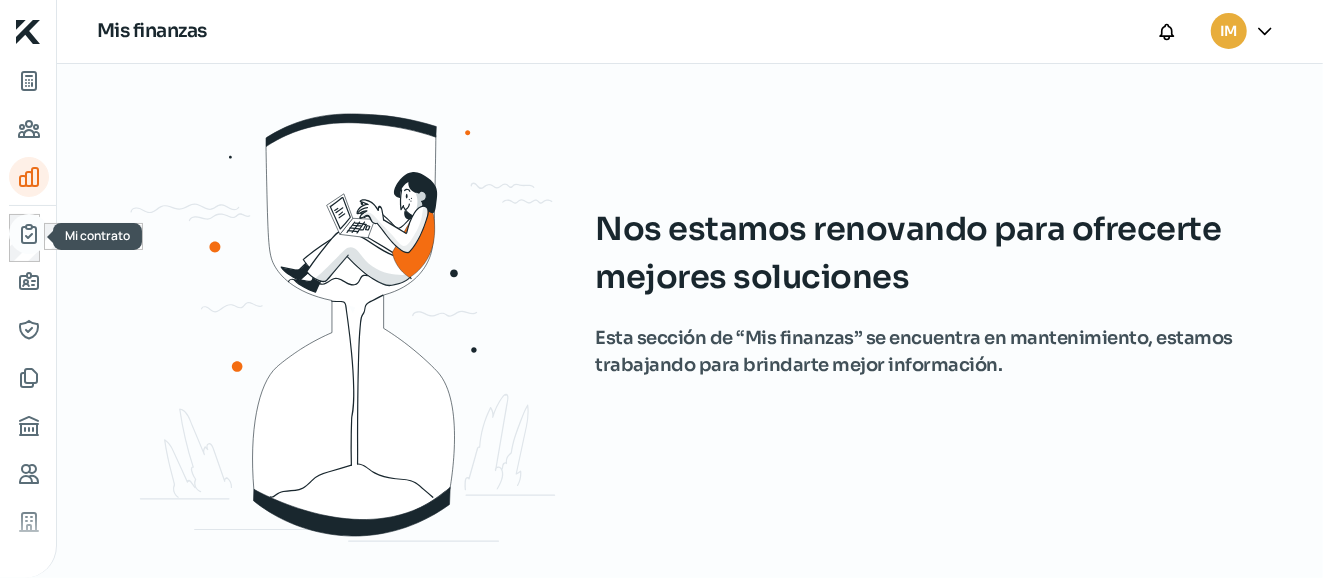 click at bounding box center (29, 234) 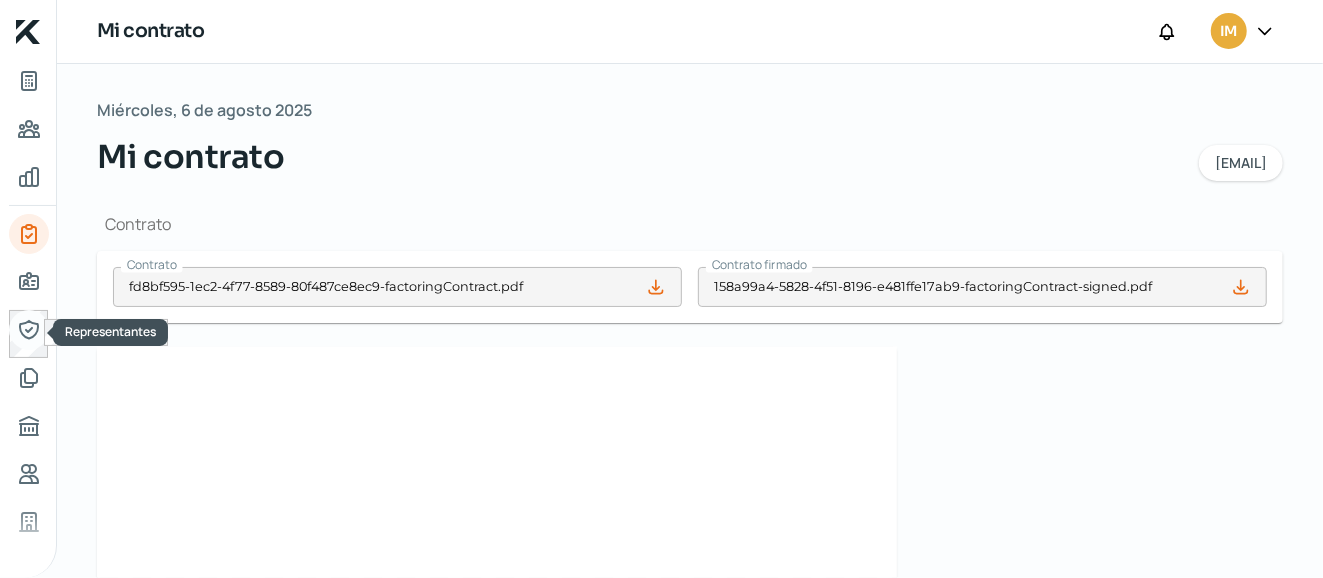 type on "fd8bf595-1ec2-4f77-8589-80f487ce8ec9-factoringContract.pdf" 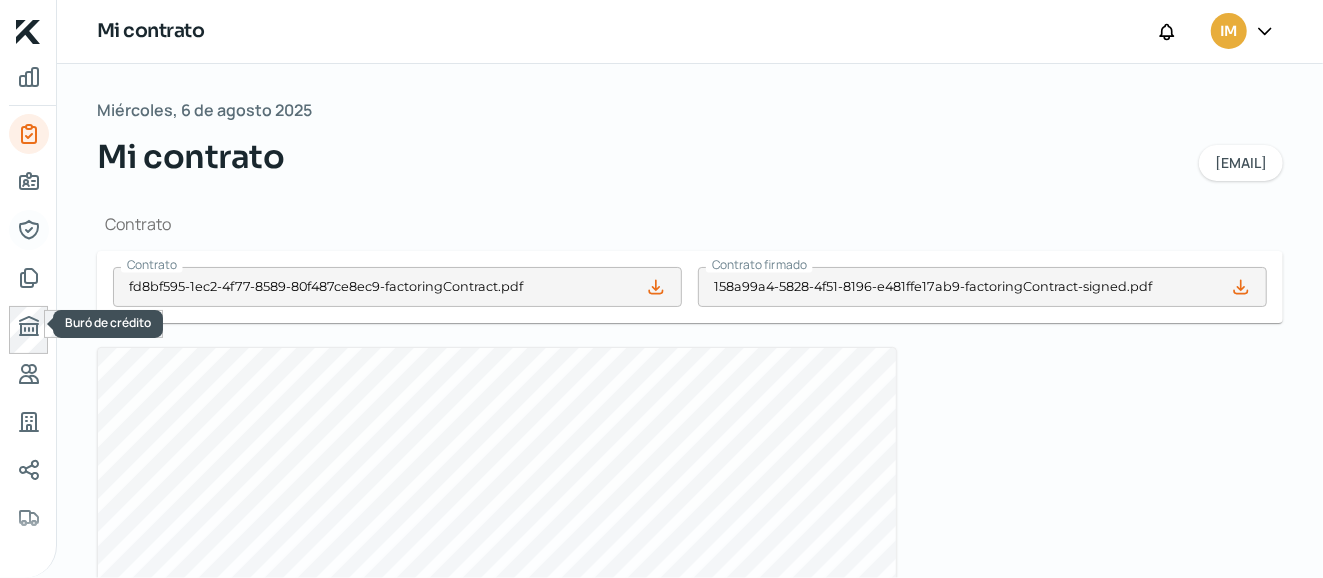 scroll, scrollTop: 230, scrollLeft: 0, axis: vertical 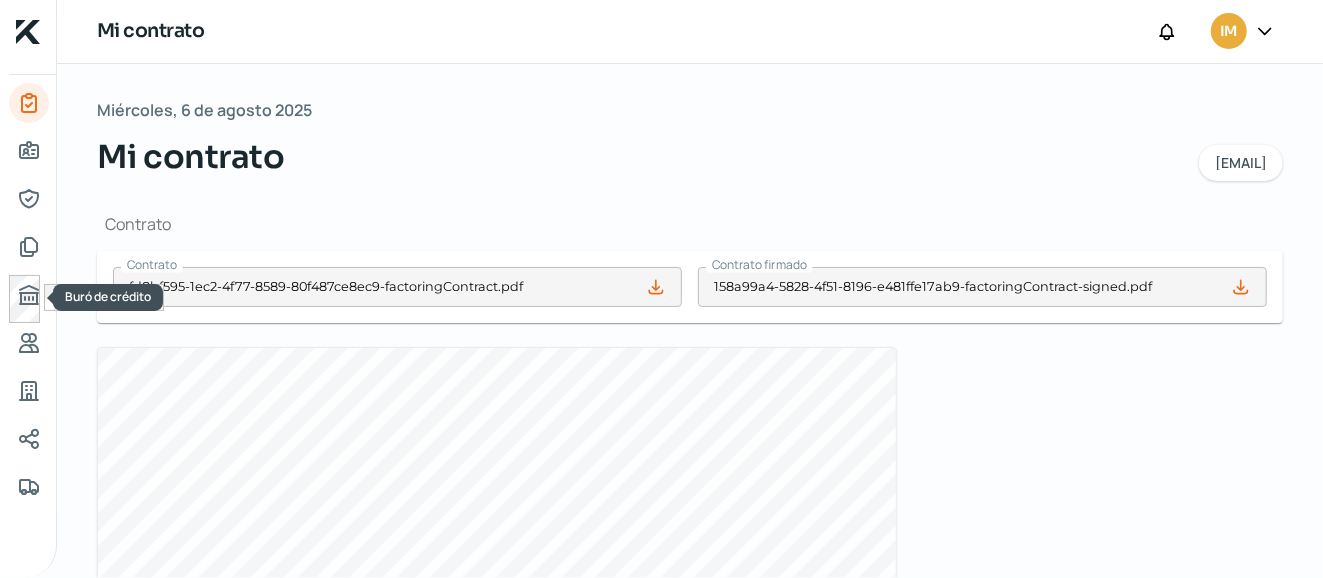 click at bounding box center (28, 299) 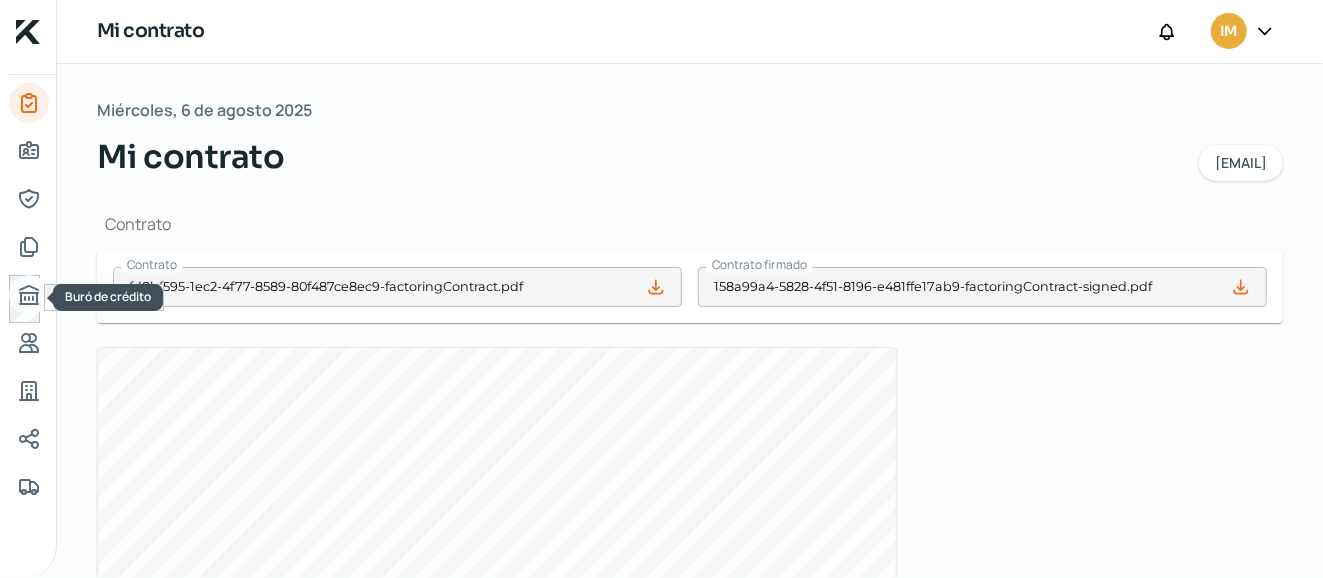 click 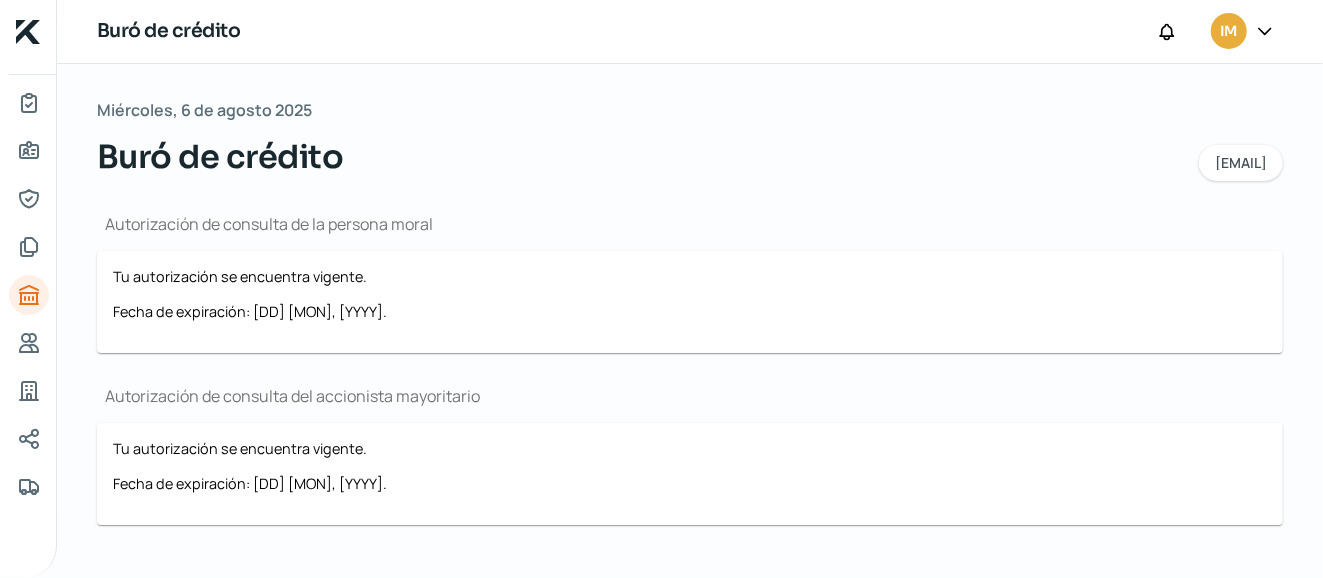 scroll, scrollTop: 28, scrollLeft: 0, axis: vertical 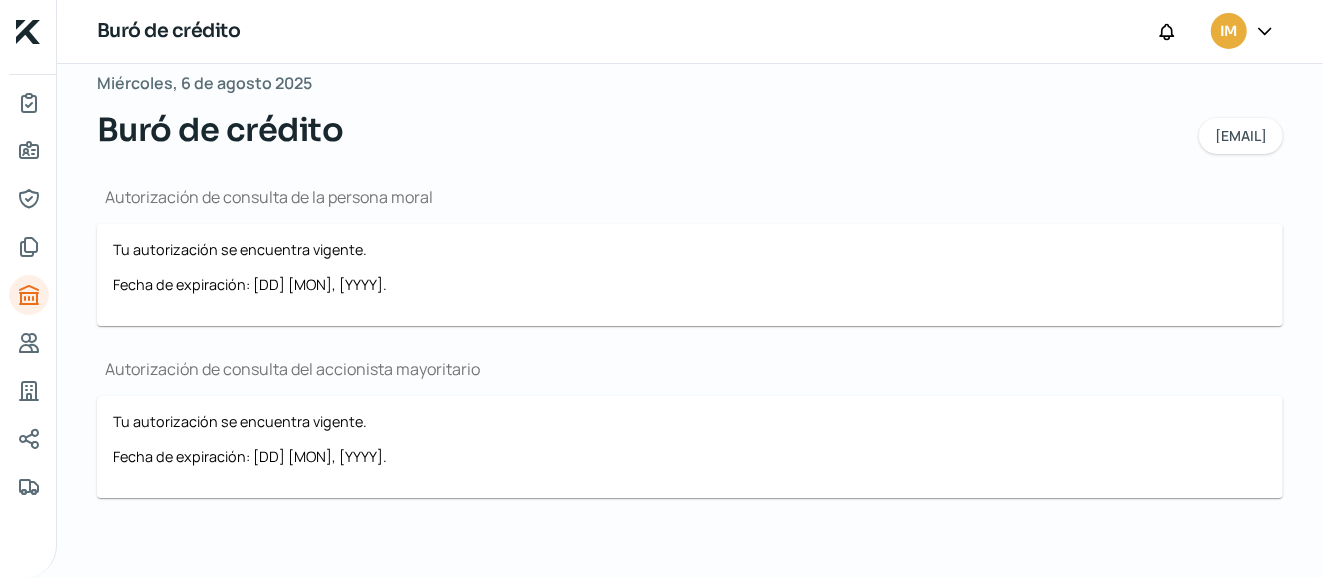 click on "Fecha de expiración: [DD] [MON], [YYYY]." at bounding box center [690, 284] 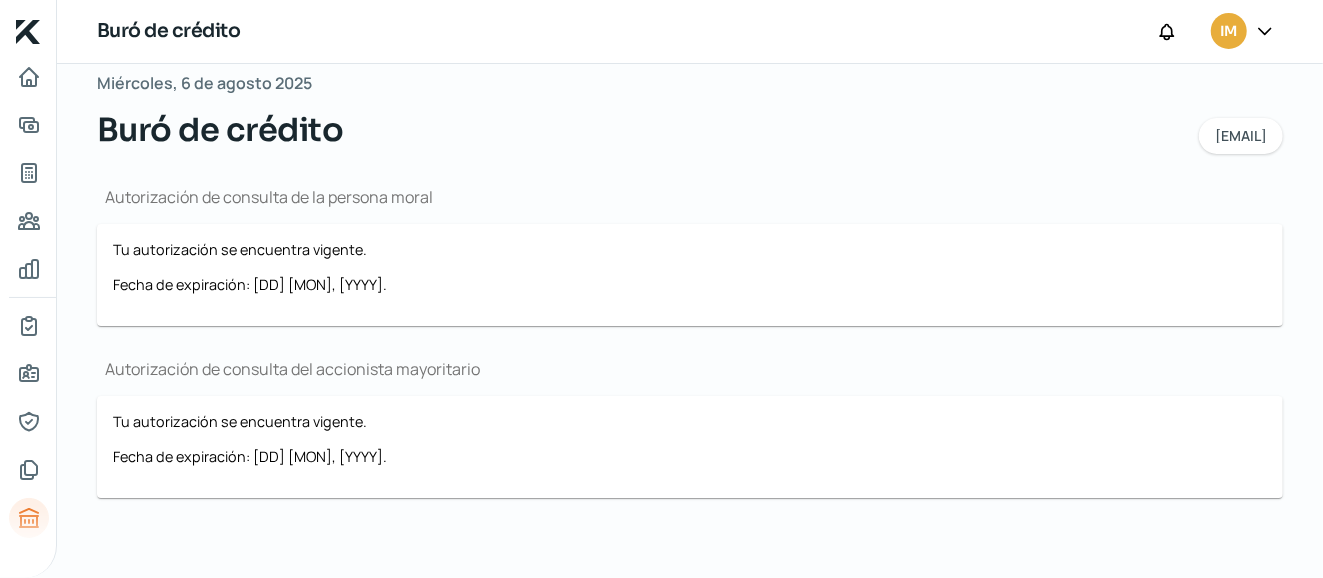 scroll, scrollTop: 0, scrollLeft: 0, axis: both 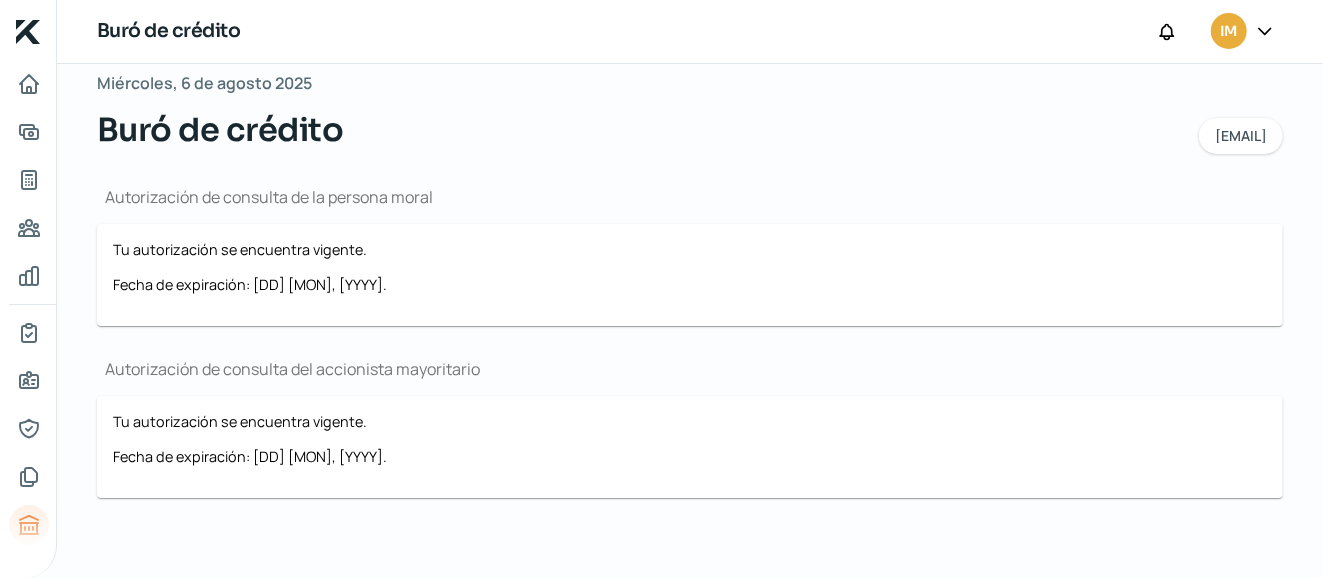 click 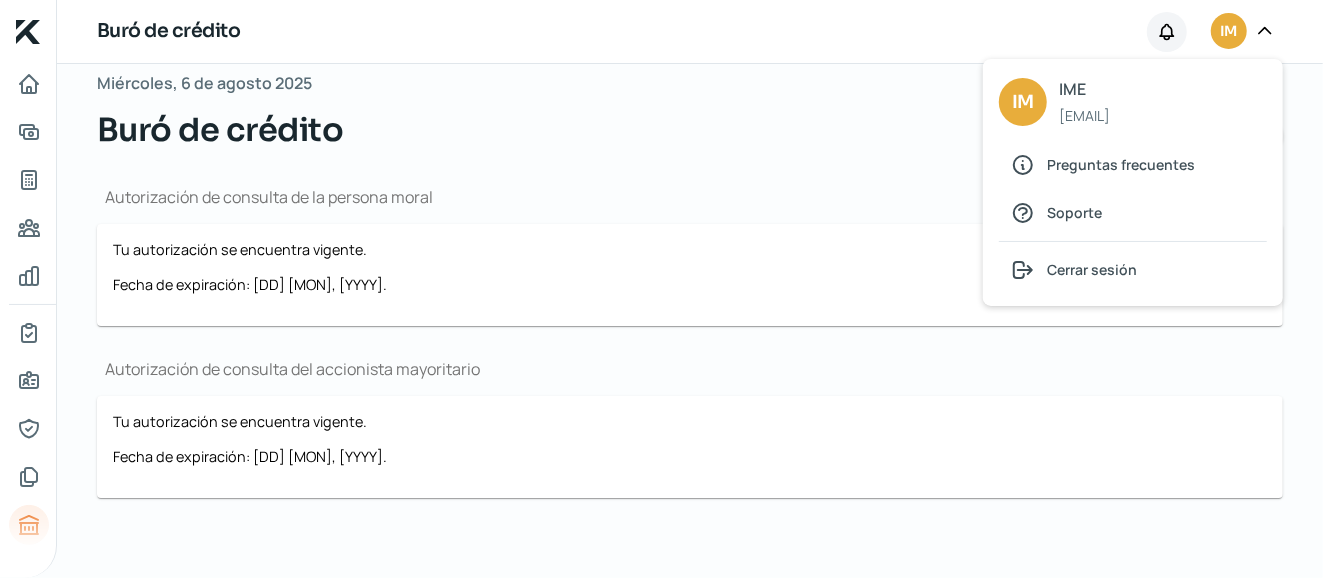click 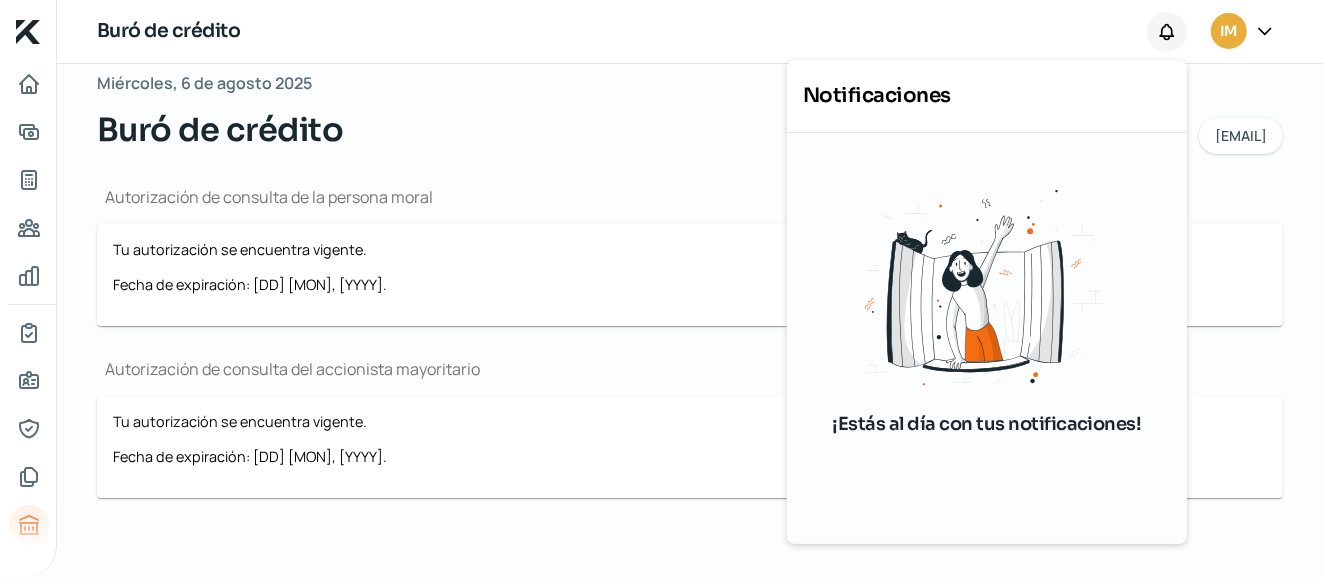 click 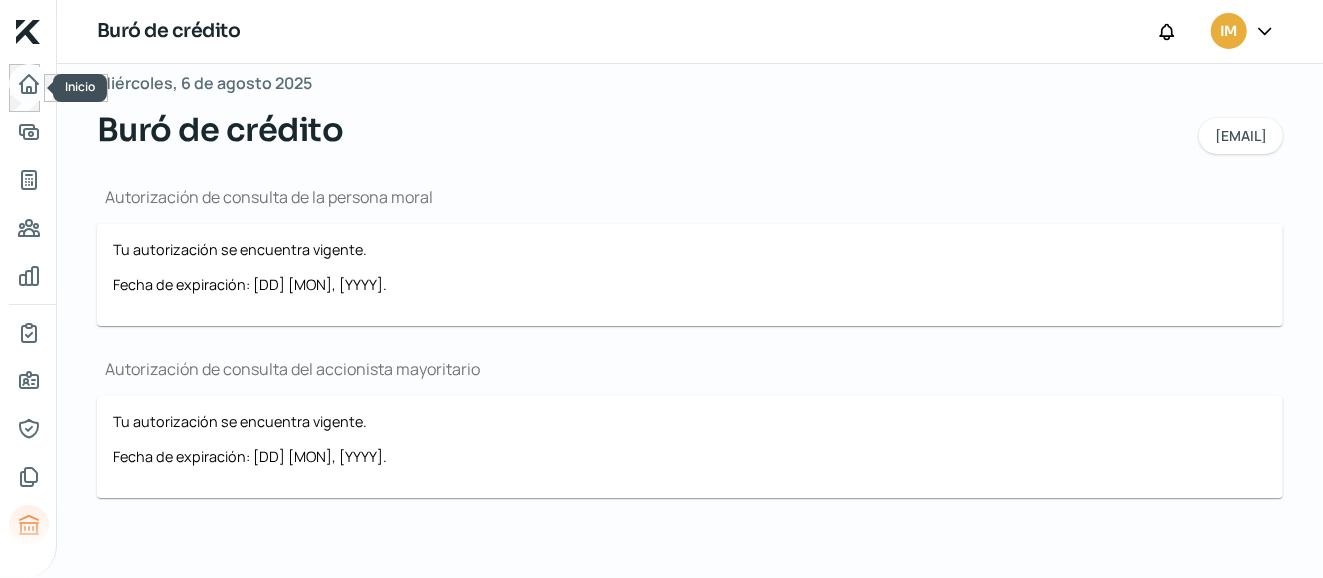 click 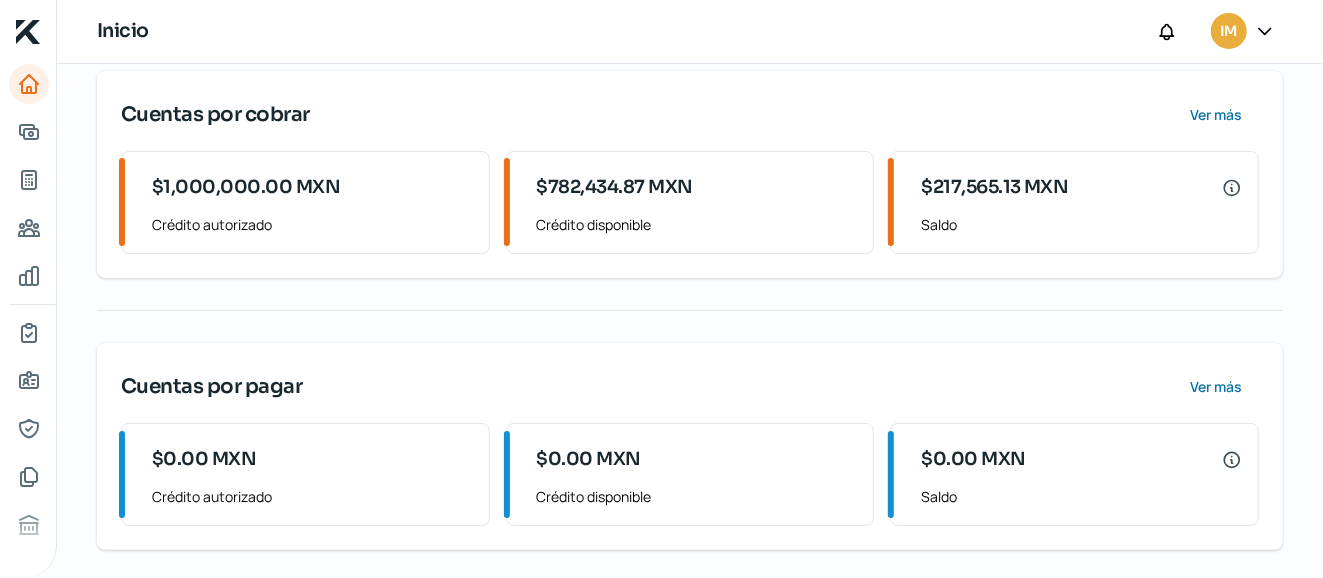 scroll, scrollTop: 309, scrollLeft: 0, axis: vertical 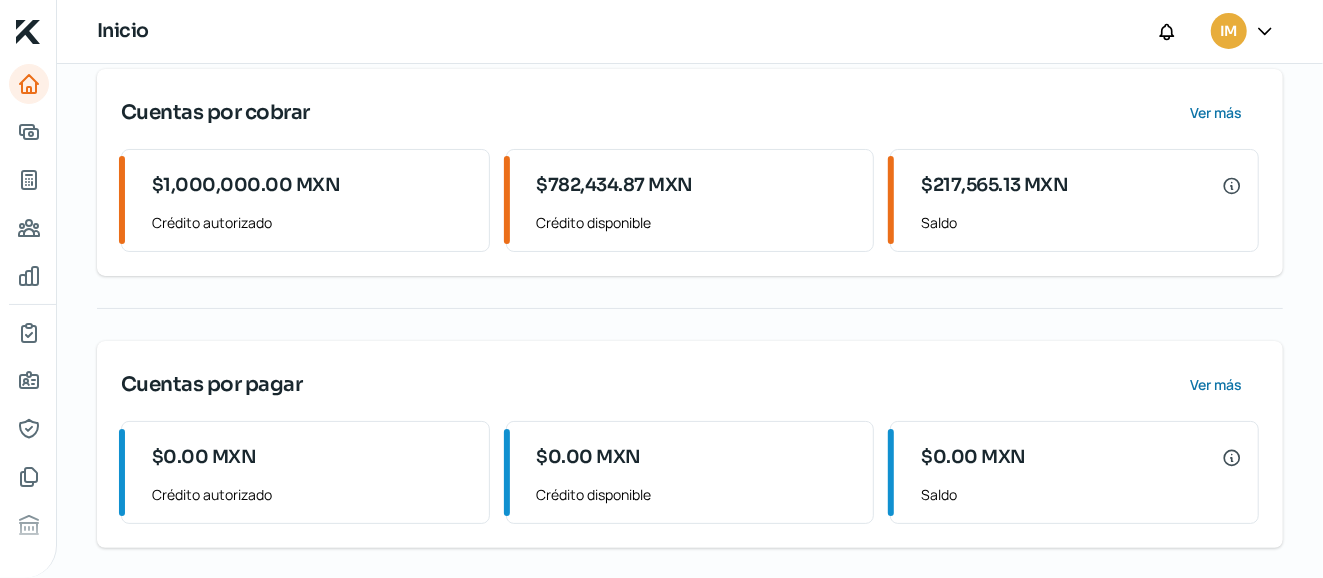 click on "$0.00 MXN" at bounding box center (1081, 458) 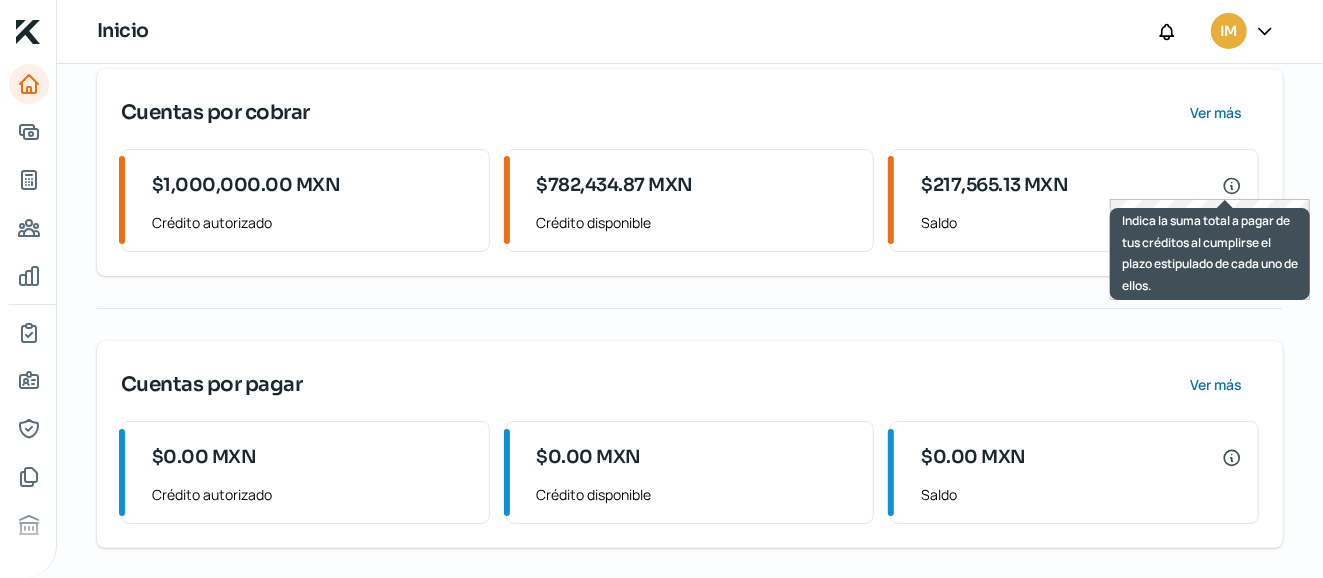 click 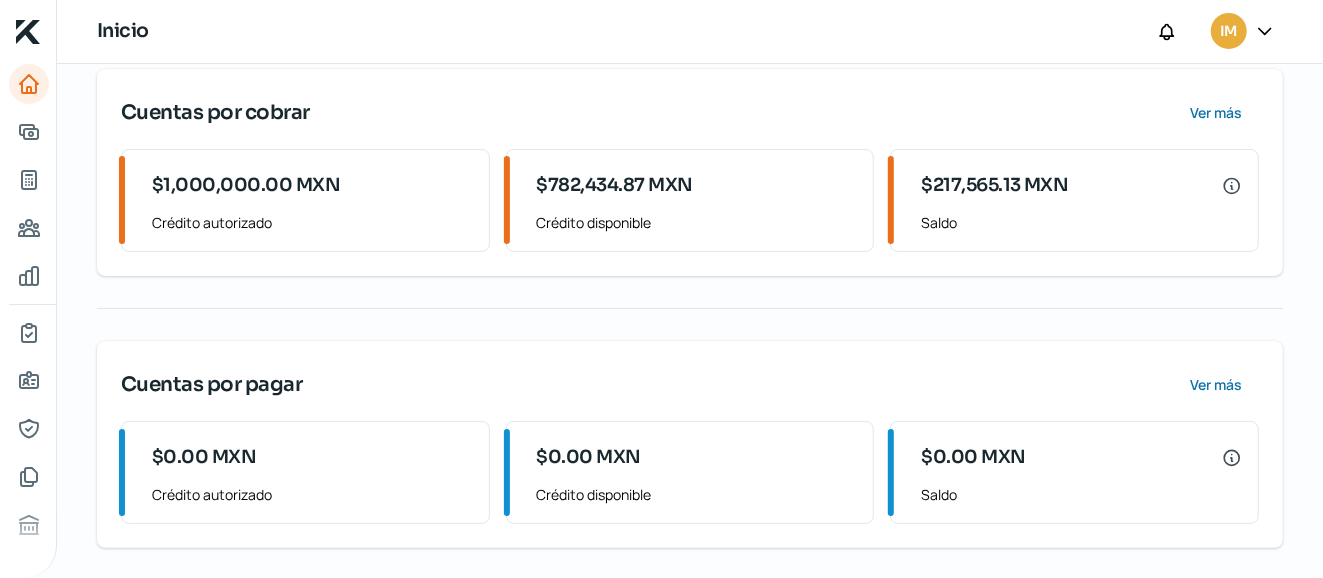 click on "$217,565.13 MXN Saldo" at bounding box center [1077, 200] 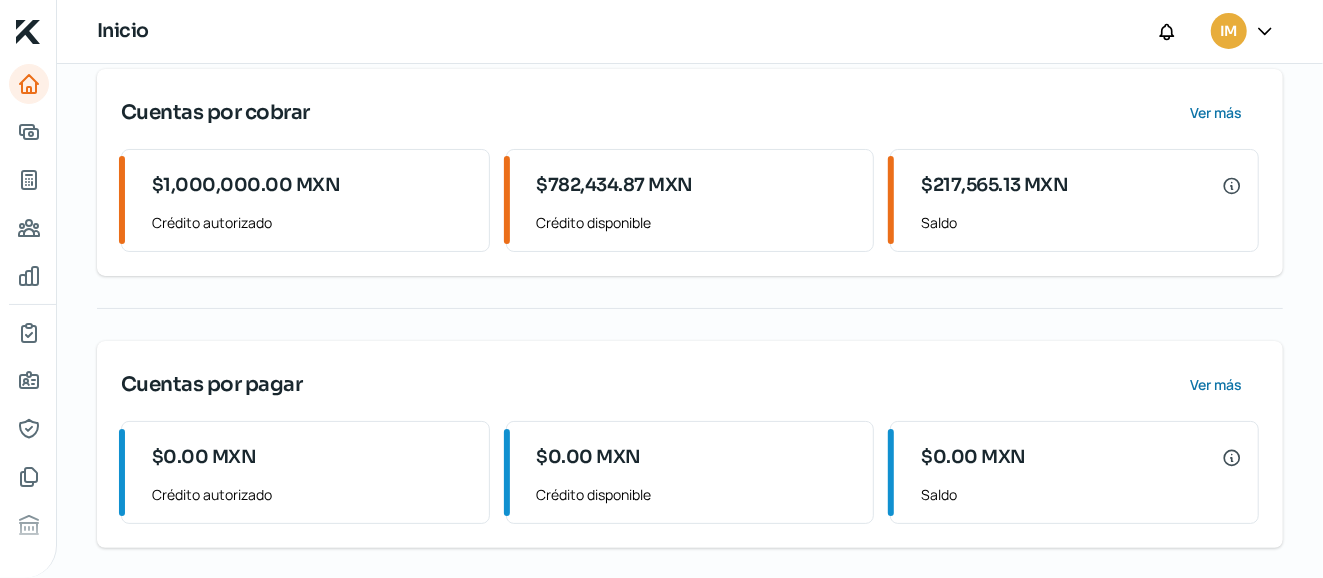 drag, startPoint x: 566, startPoint y: 236, endPoint x: 212, endPoint y: 200, distance: 355.8258 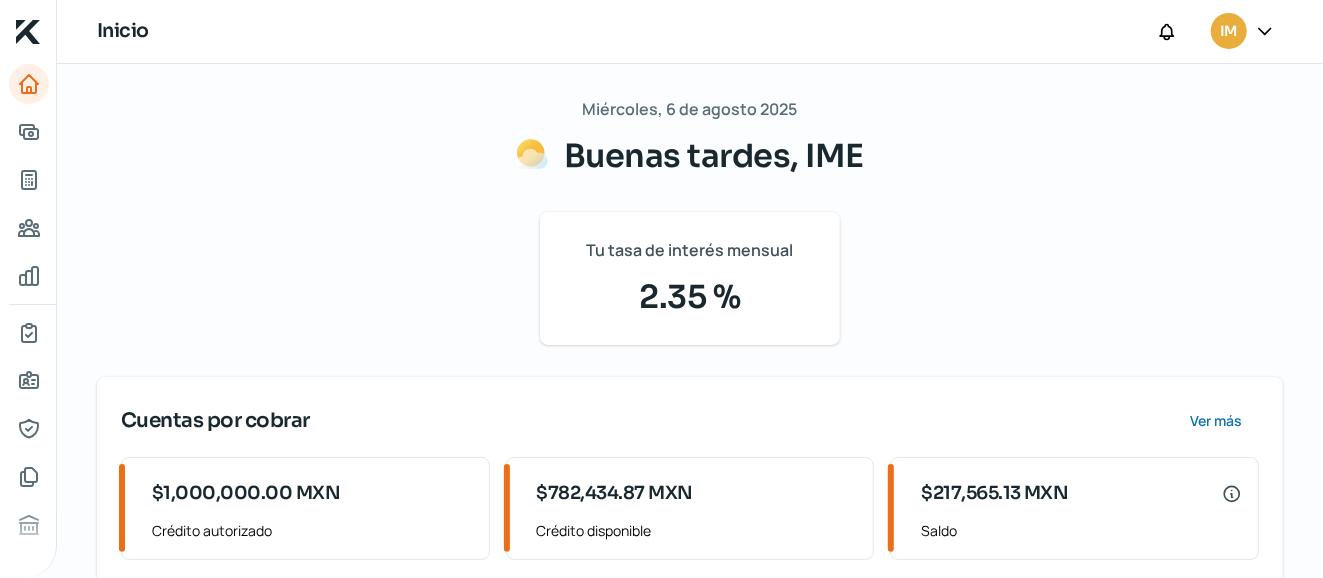 scroll, scrollTop: 0, scrollLeft: 0, axis: both 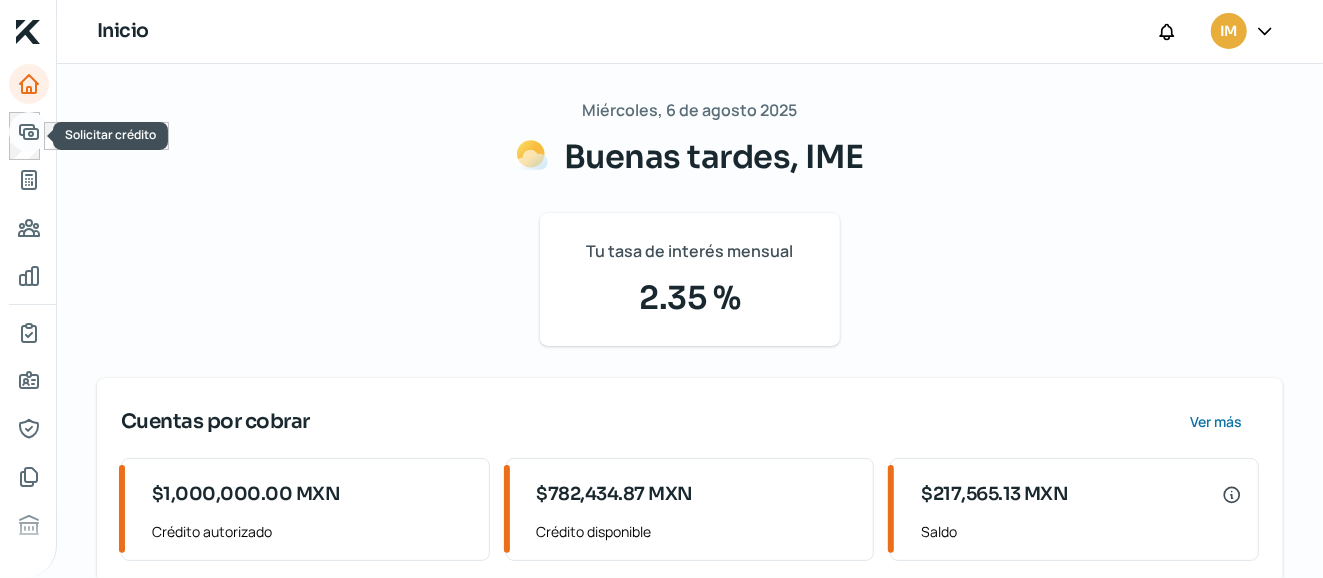 click 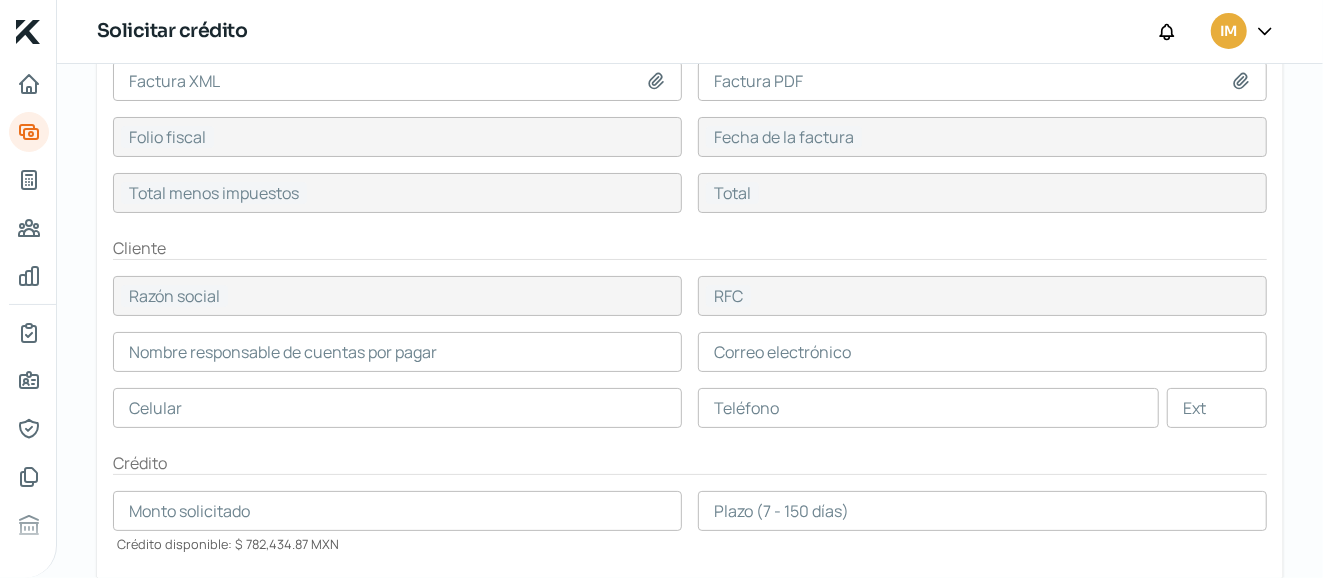 scroll, scrollTop: 0, scrollLeft: 0, axis: both 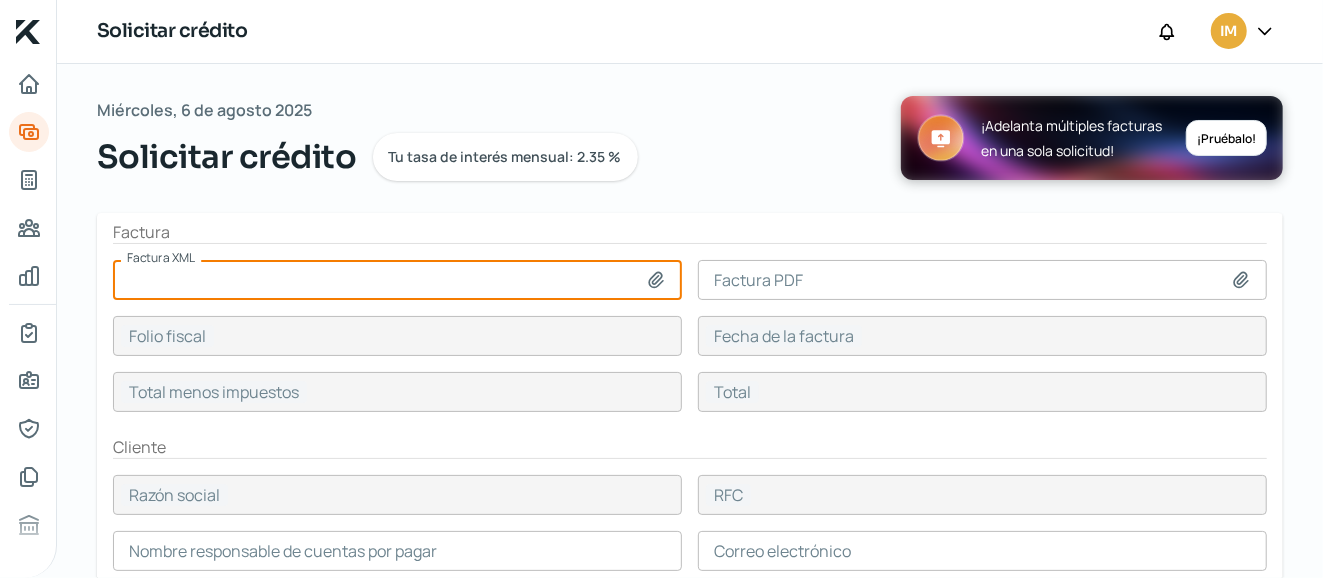 click at bounding box center [397, 280] 